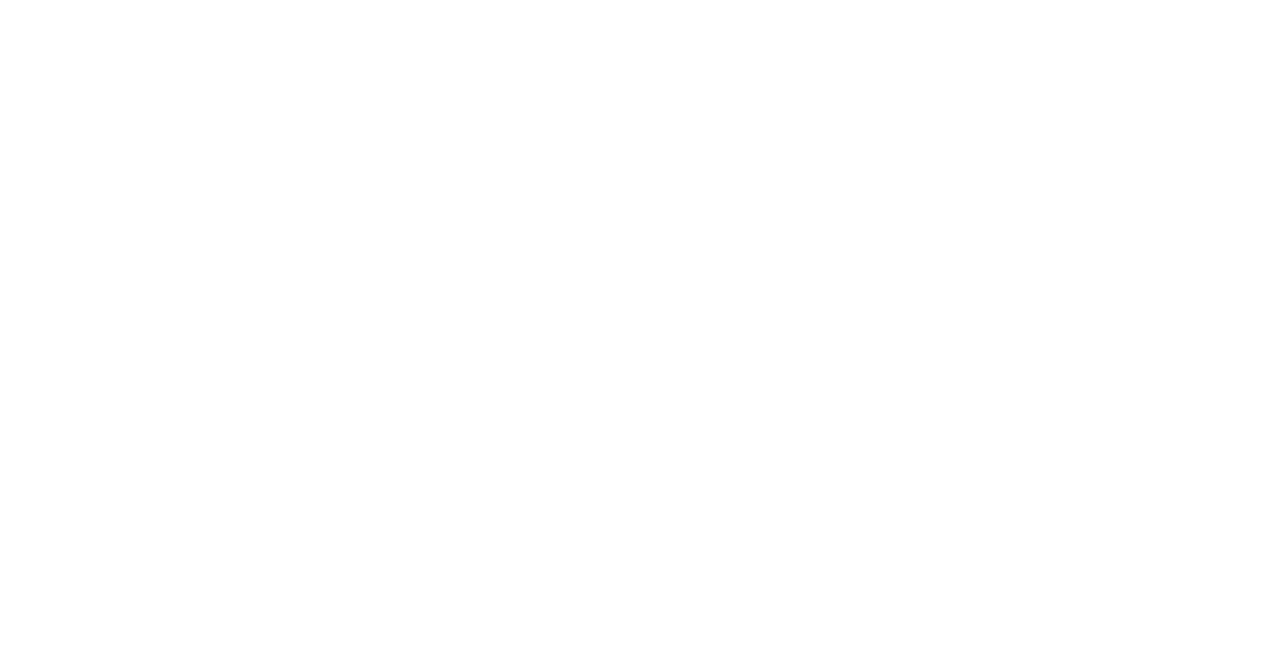scroll, scrollTop: 0, scrollLeft: 0, axis: both 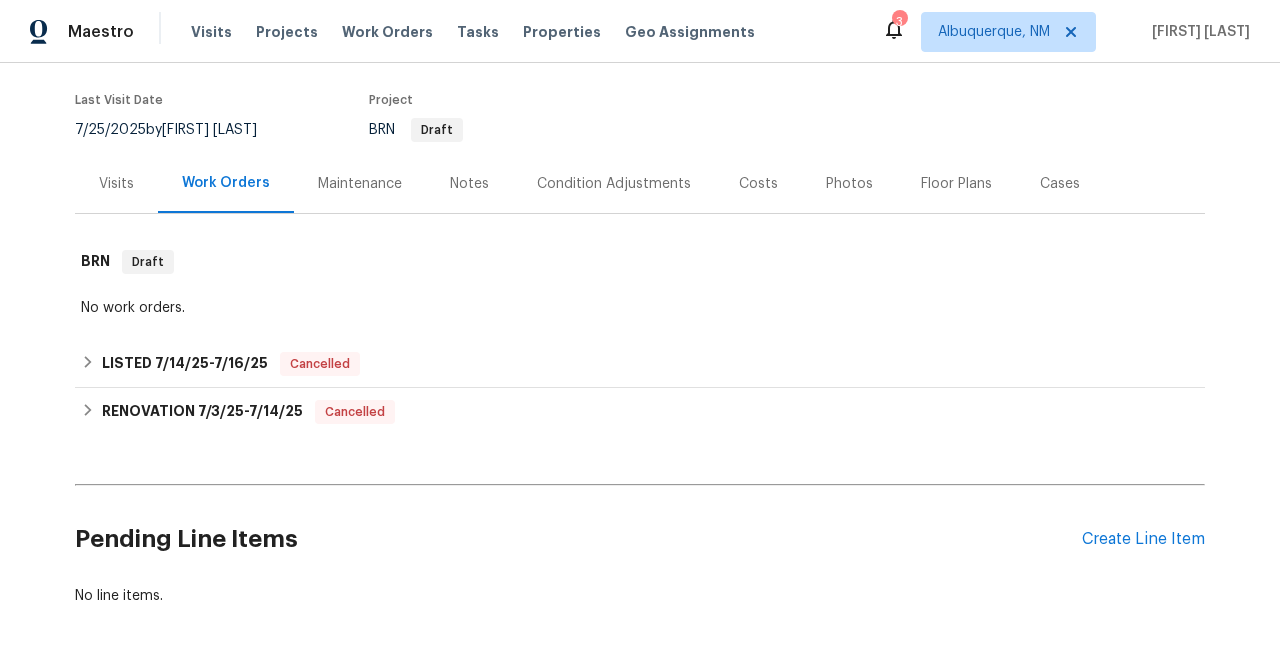 click on "Visits" at bounding box center (116, 184) 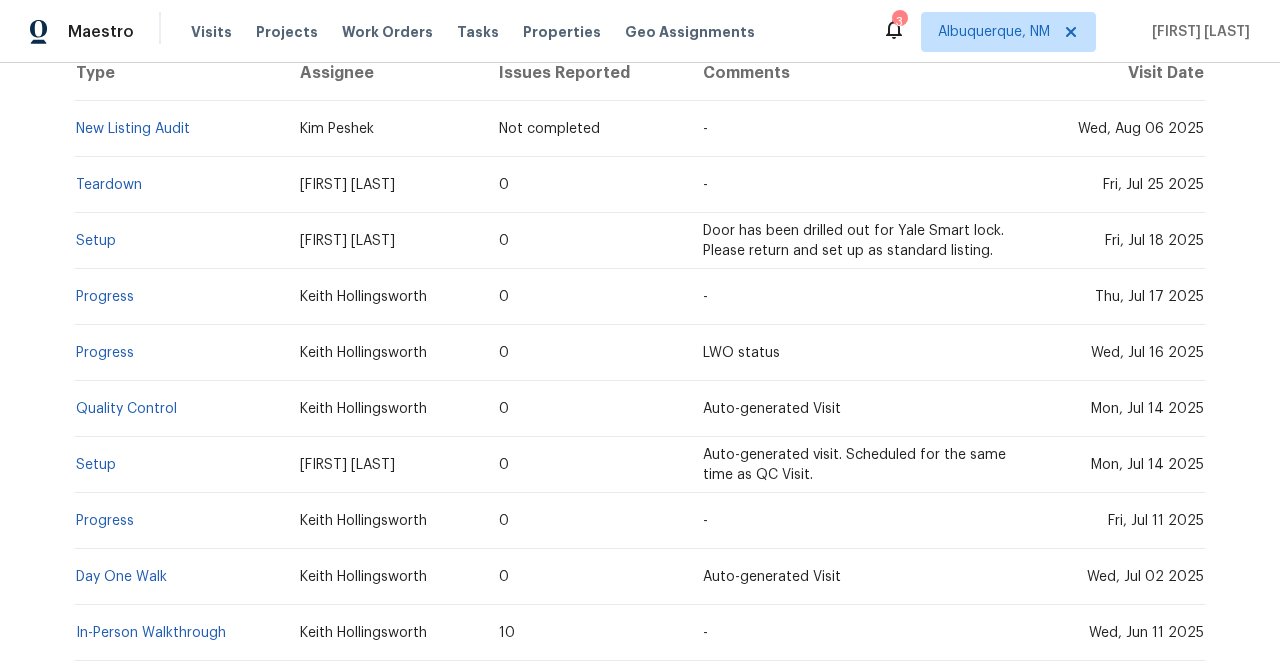scroll, scrollTop: 558, scrollLeft: 0, axis: vertical 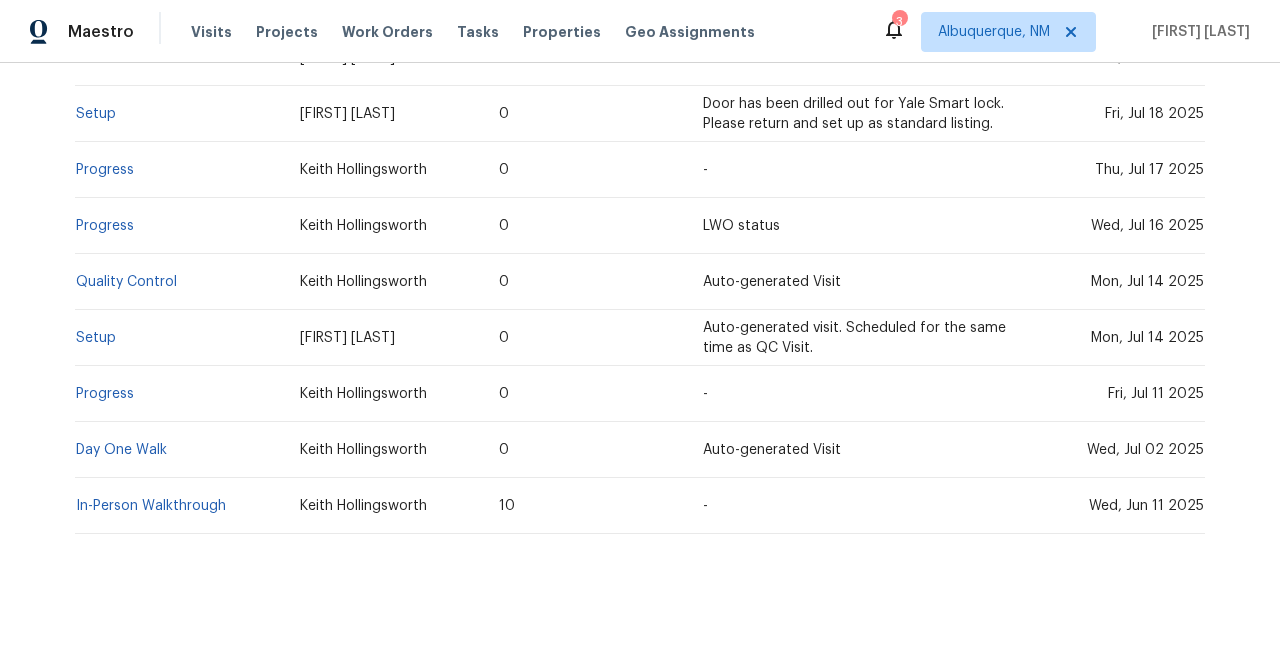 click on "Mon, Jul 14 2025" at bounding box center (1147, 338) 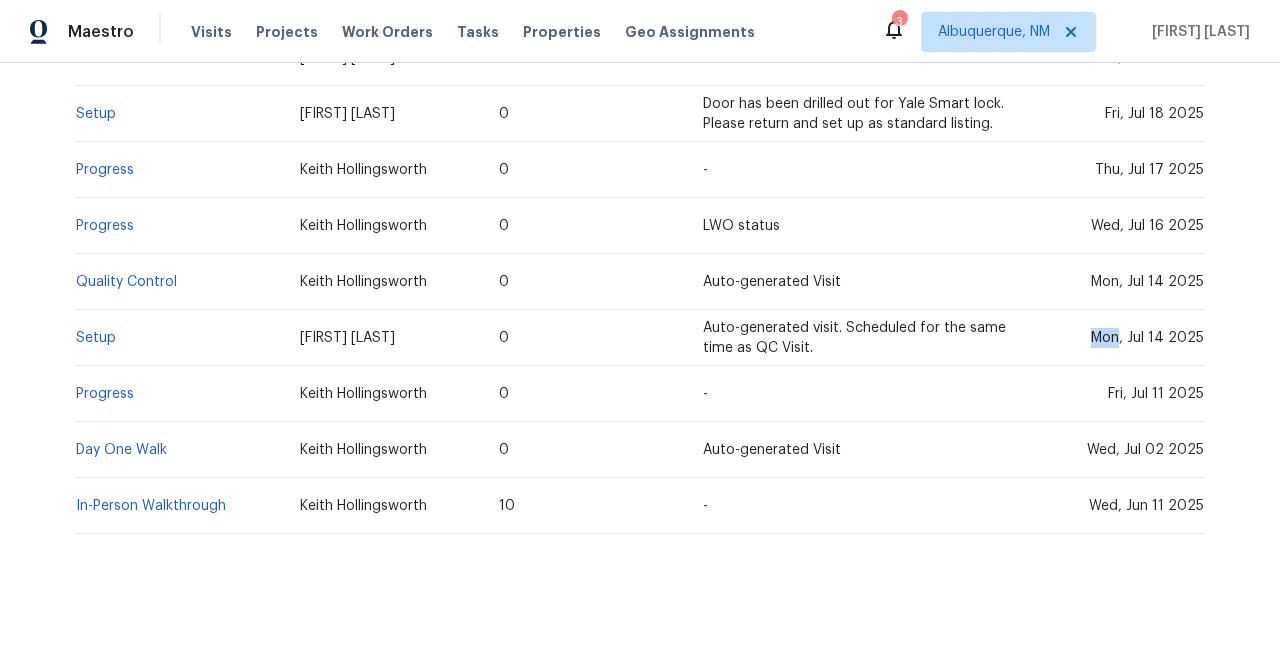 click on "Mon, Jul 14 2025" at bounding box center [1147, 338] 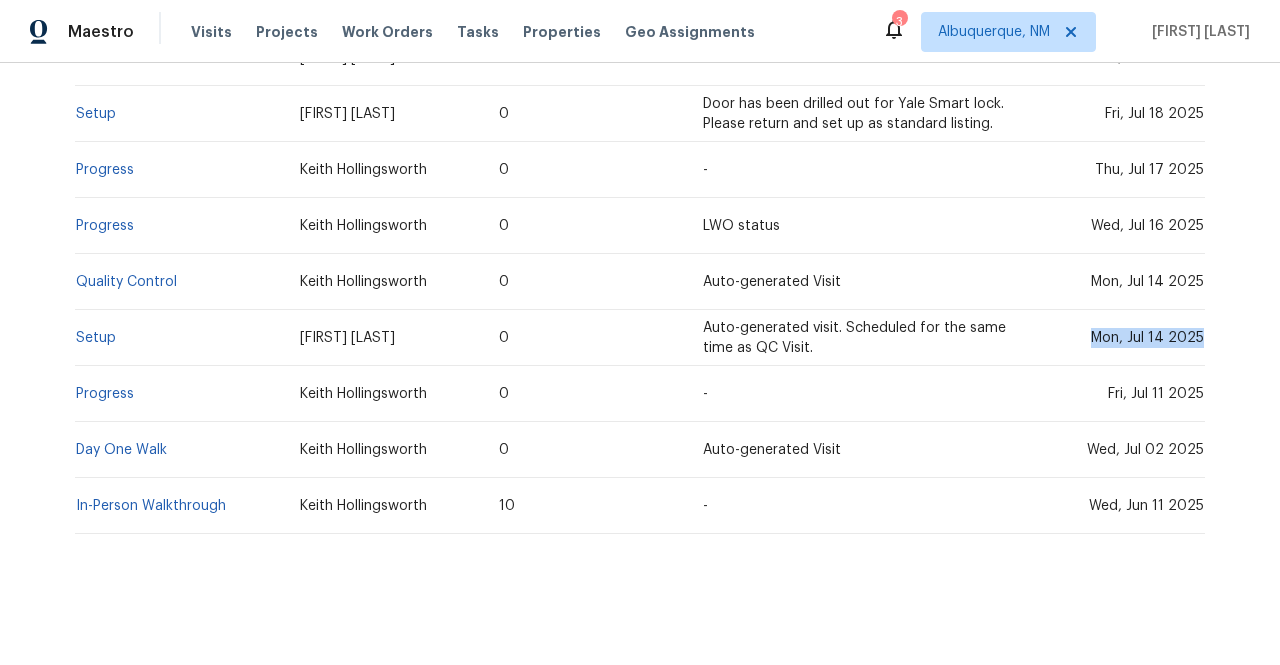 click on "Mon, Jul 14 2025" at bounding box center [1147, 338] 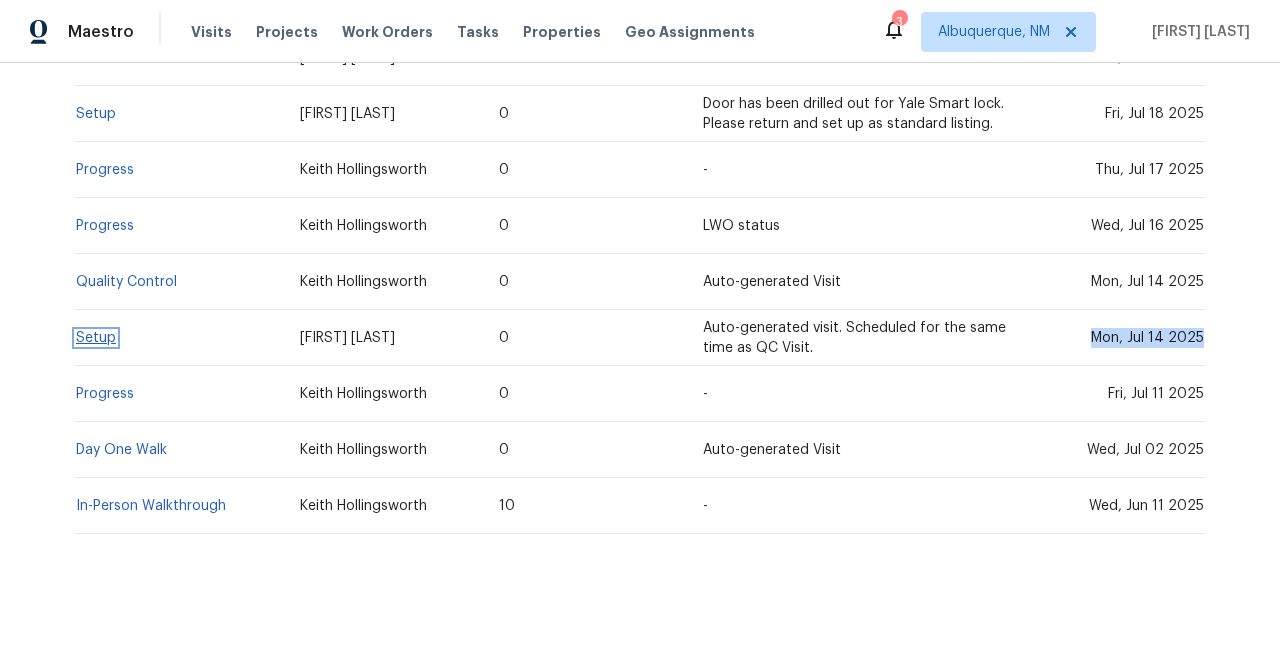click on "Setup" at bounding box center [96, 338] 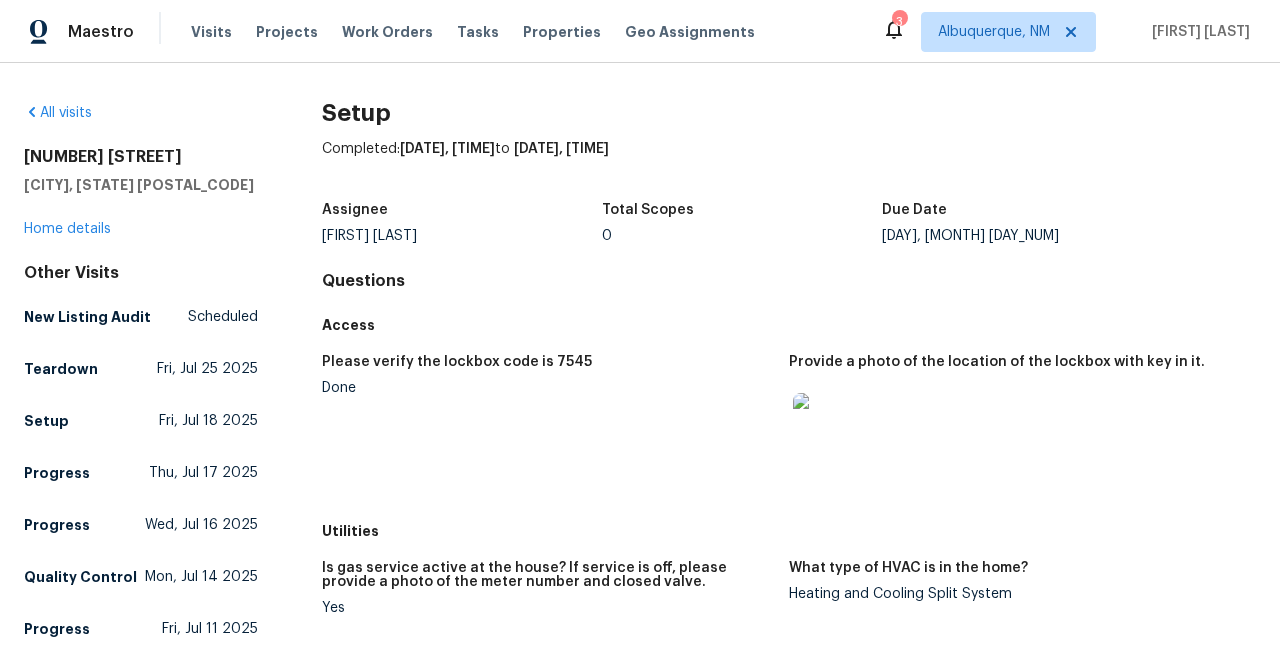 click on "7/14/2025, 11:00 AM" at bounding box center (447, 149) 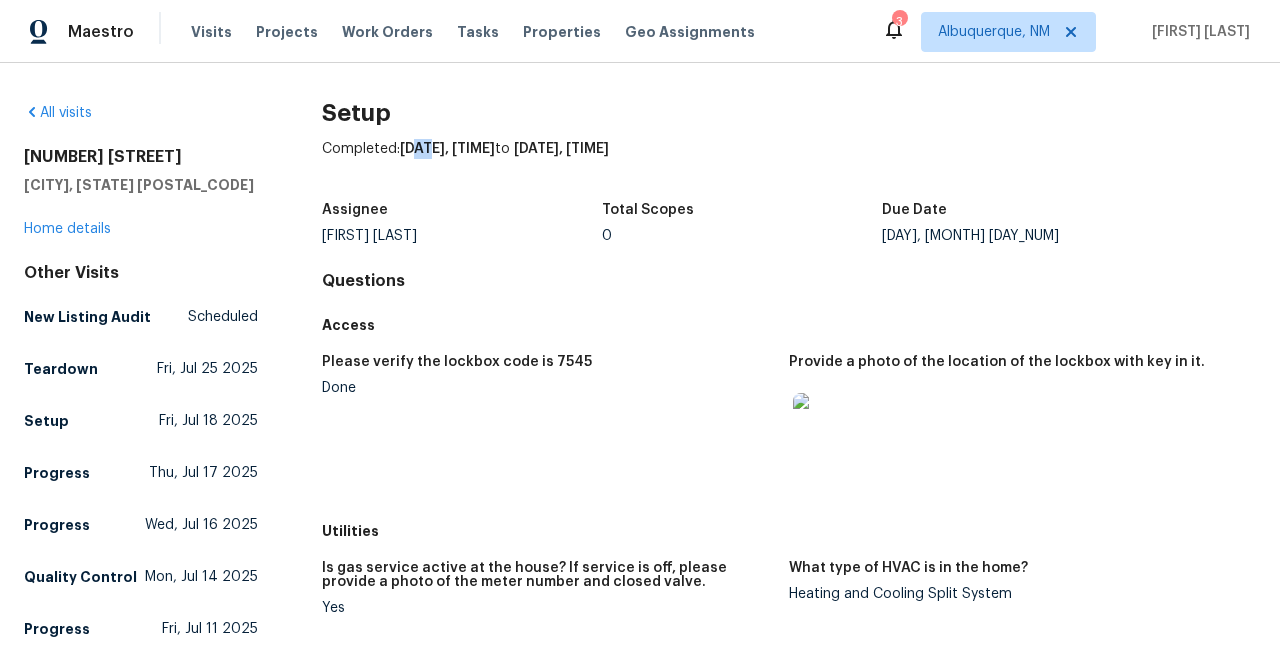 click on "7/14/2025, 11:00 AM" at bounding box center (447, 149) 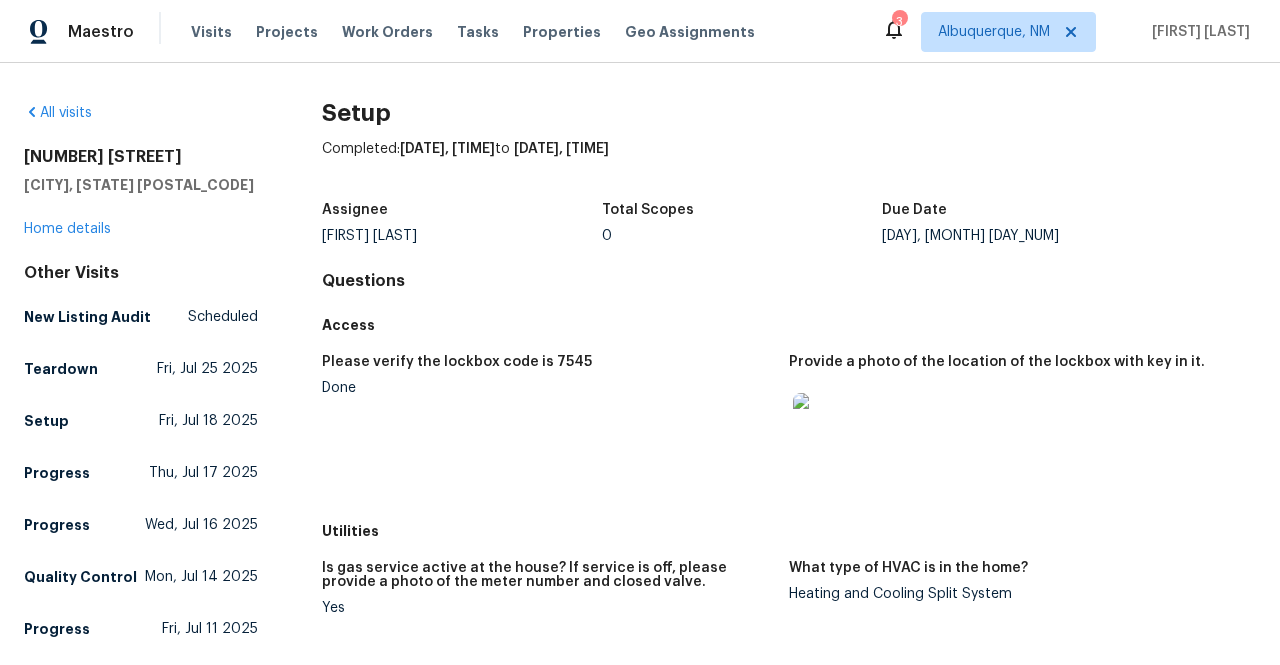 click on "Completed:  7/14/2025, 11:00 AM  to   7/14/2025, 12:40 AM" at bounding box center (789, 165) 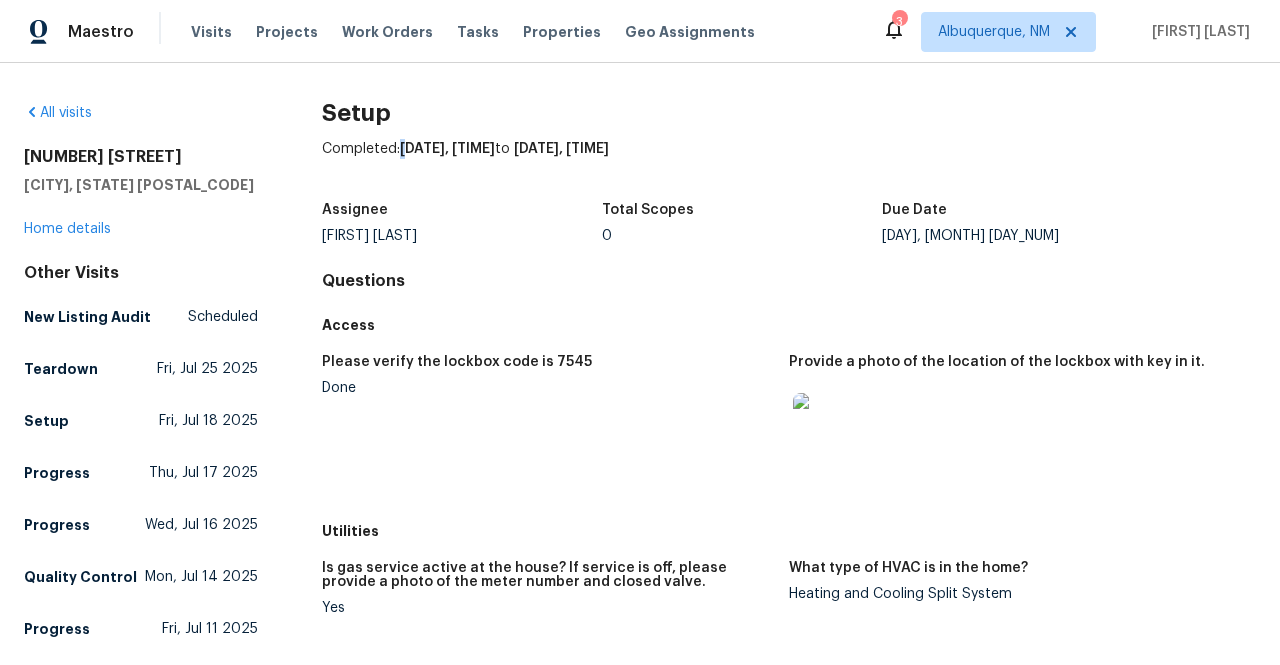 click on "Completed:  7/14/2025, 11:00 AM  to   7/14/2025, 12:40 AM" at bounding box center (789, 165) 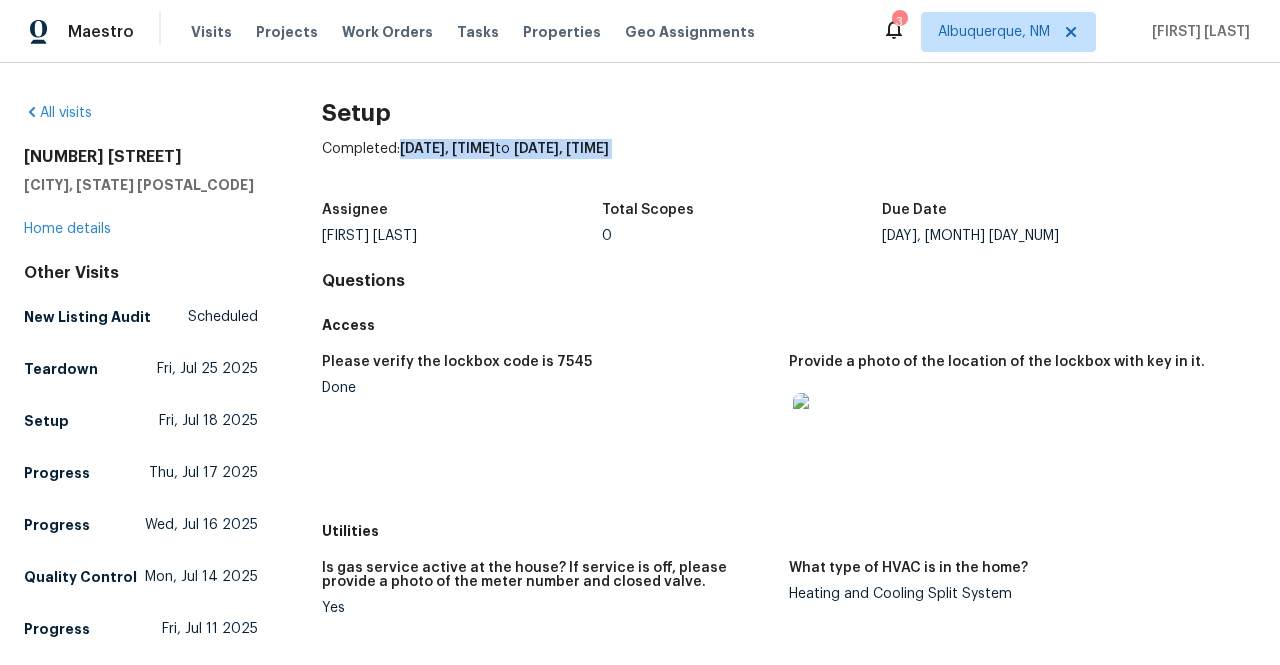 copy on "7/14/2025, 11:00 AM  to   7/14/2025, 12:40 AM" 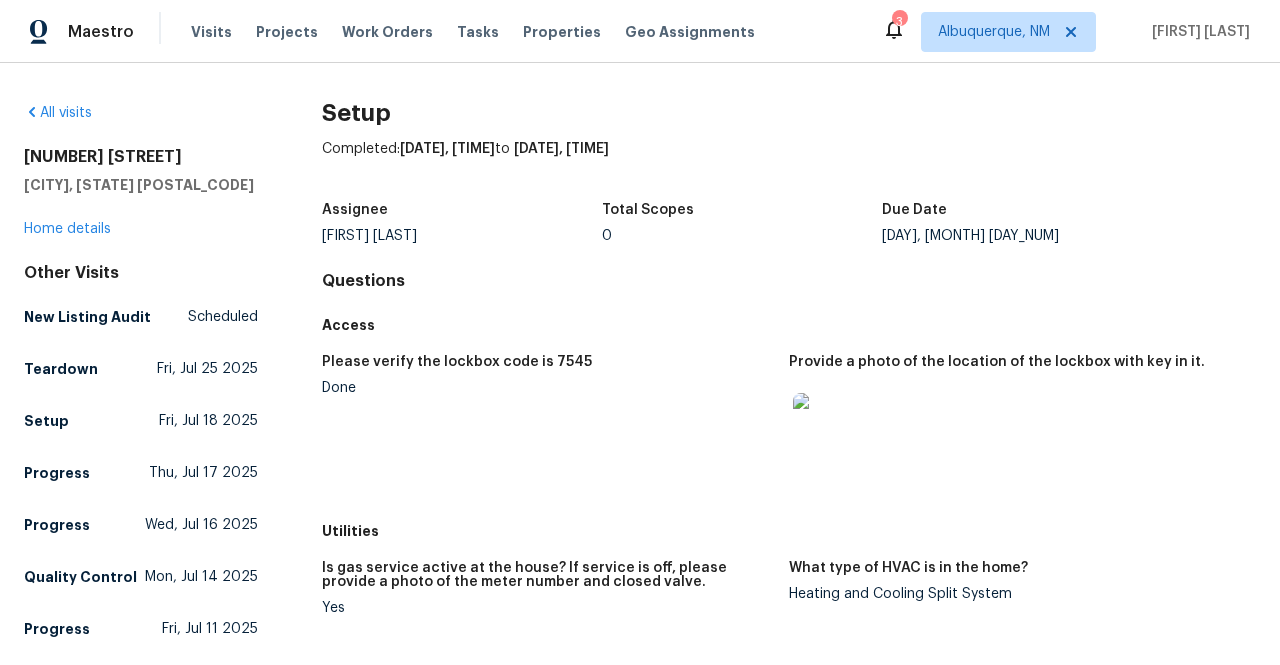 click on "[FIRST] [LAST]" at bounding box center (462, 236) 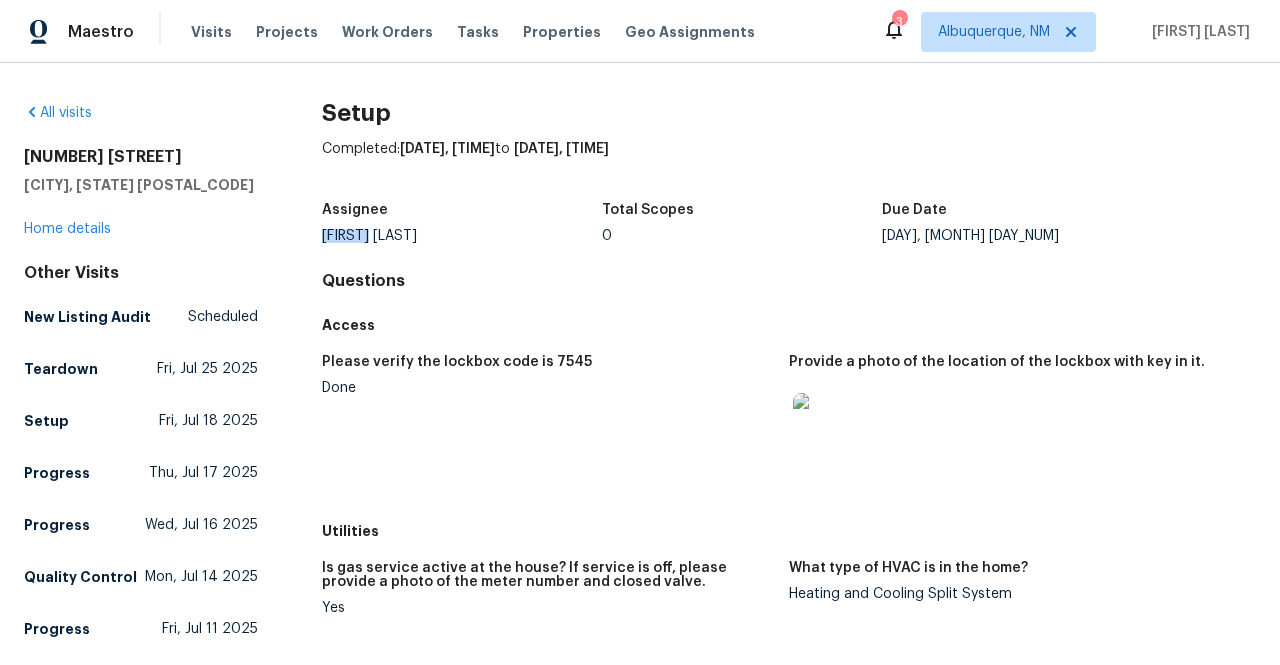 click on "[FIRST] [LAST]" at bounding box center (462, 236) 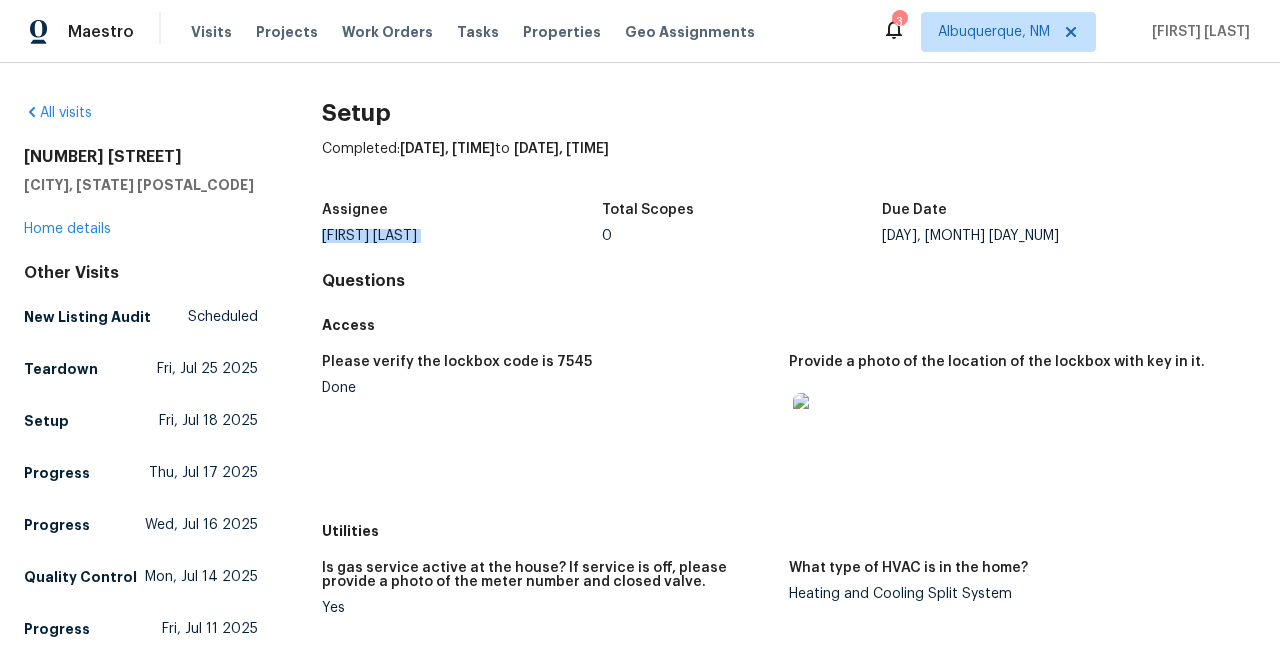 click on "[FIRST] [LAST]" at bounding box center [462, 236] 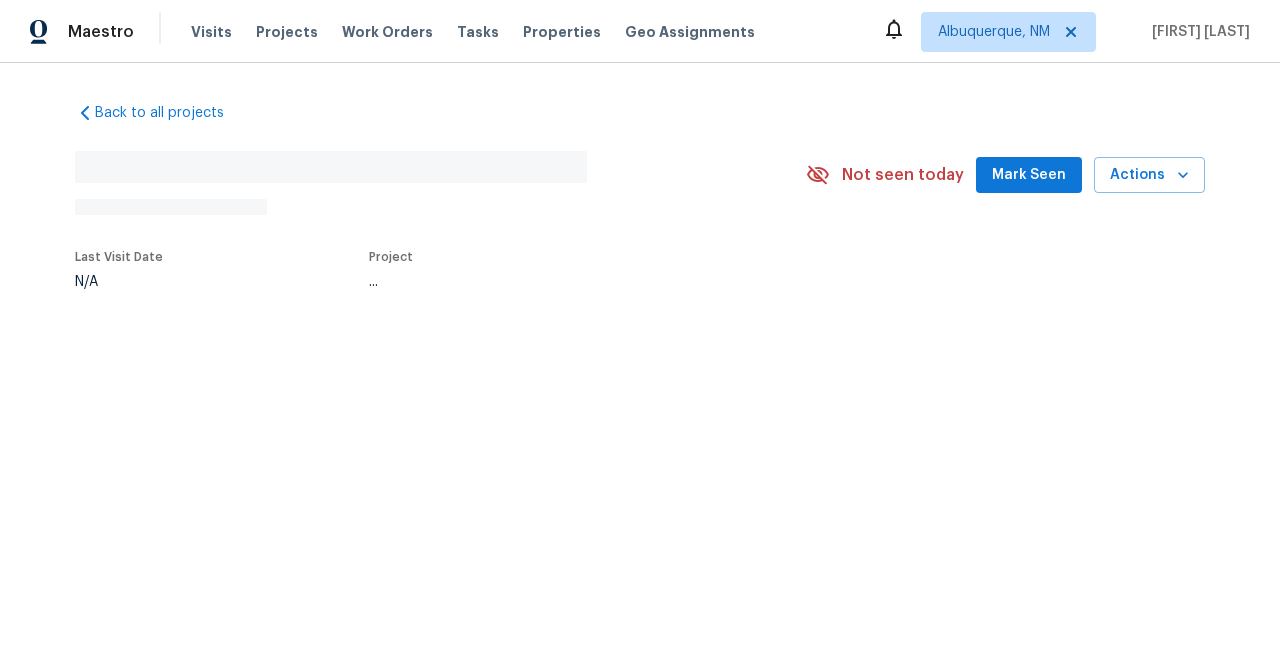 scroll, scrollTop: 0, scrollLeft: 0, axis: both 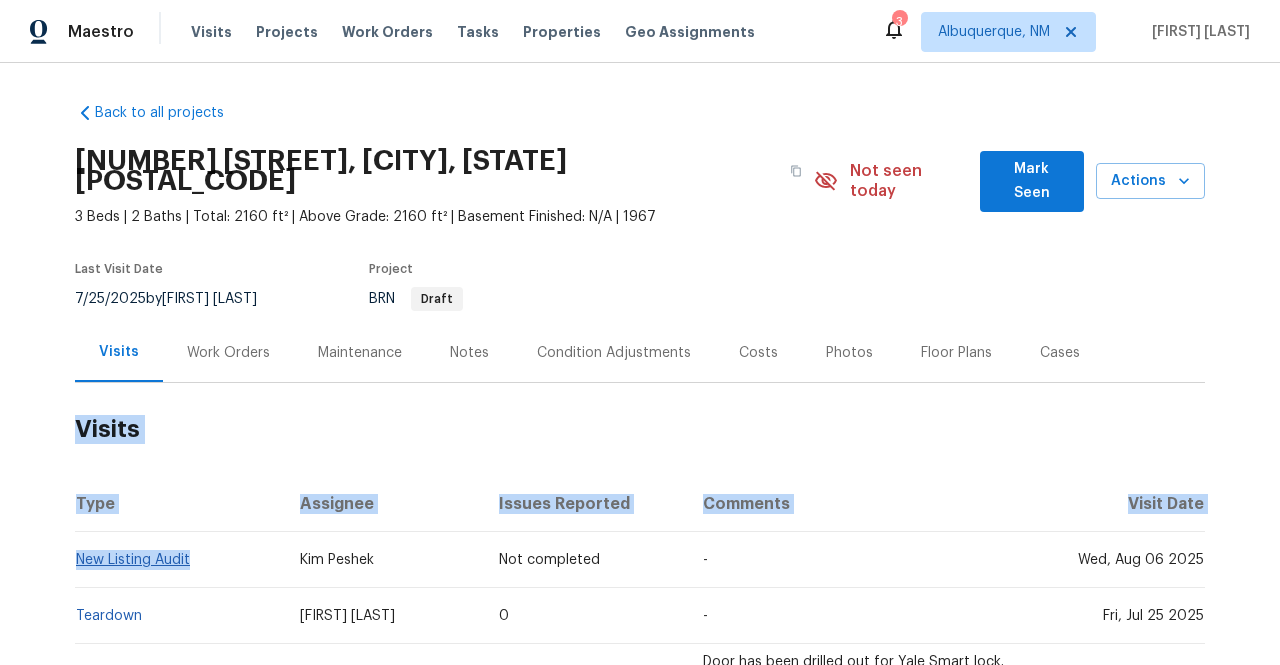 drag, startPoint x: 60, startPoint y: 536, endPoint x: 182, endPoint y: 538, distance: 122.016396 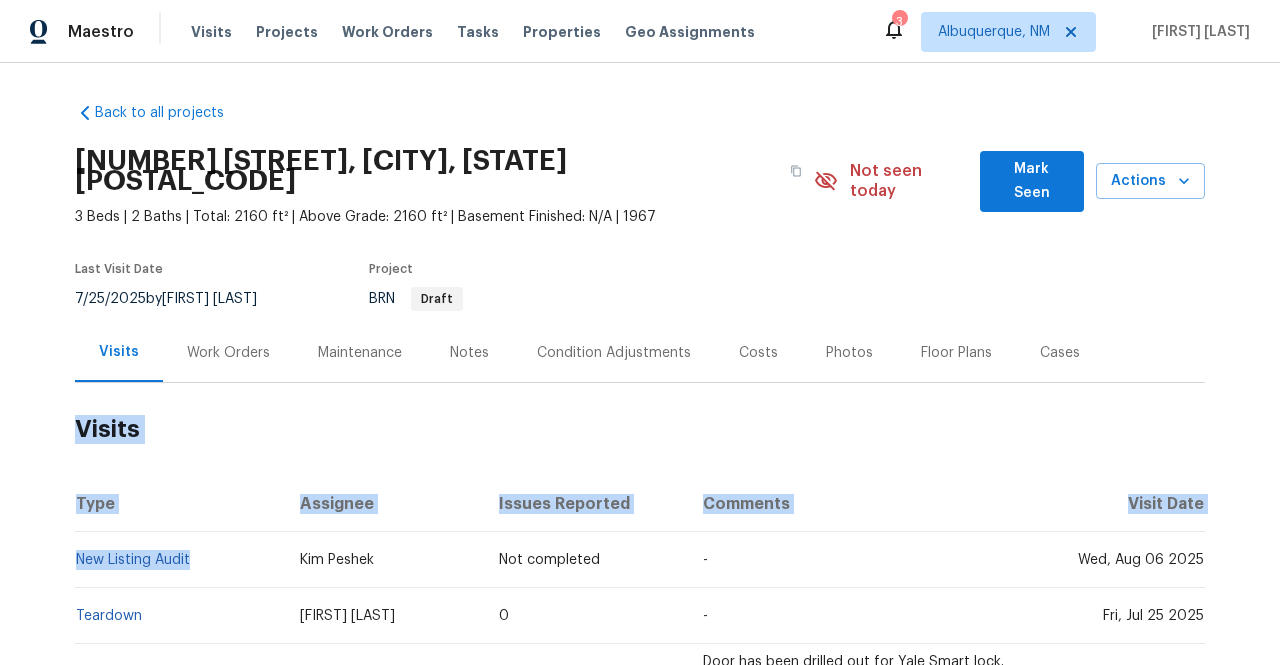 click on "New Listing Audit" at bounding box center [179, 560] 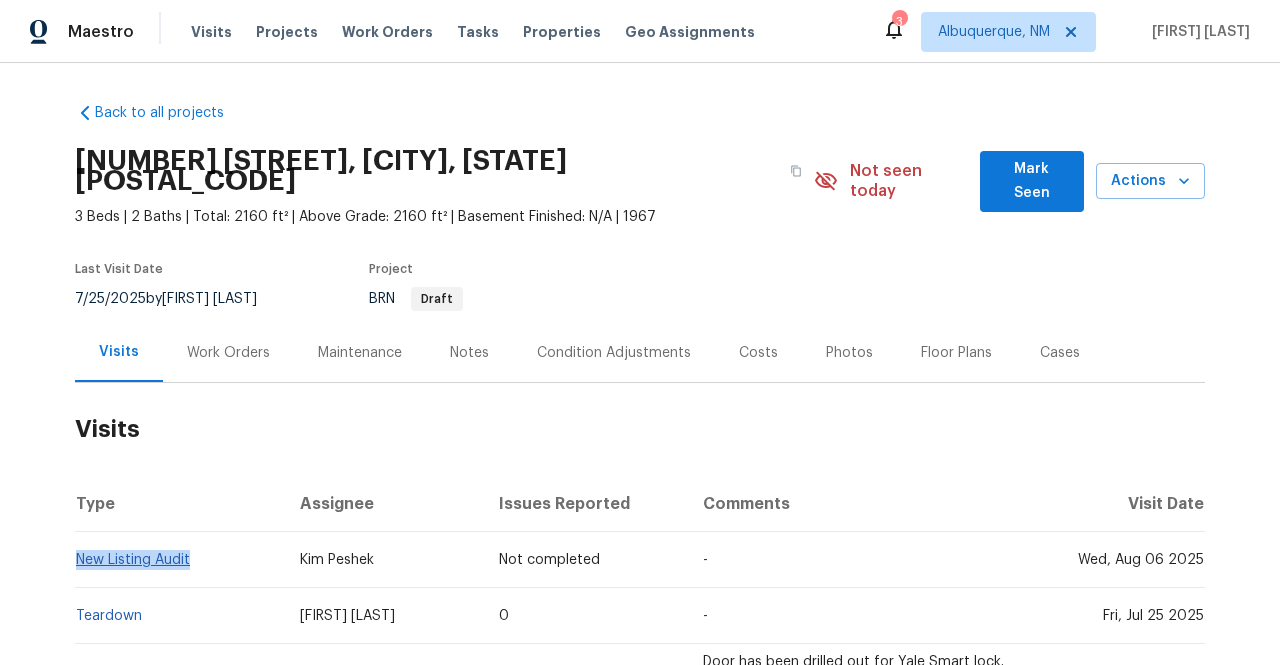 drag, startPoint x: 184, startPoint y: 541, endPoint x: 71, endPoint y: 542, distance: 113.004425 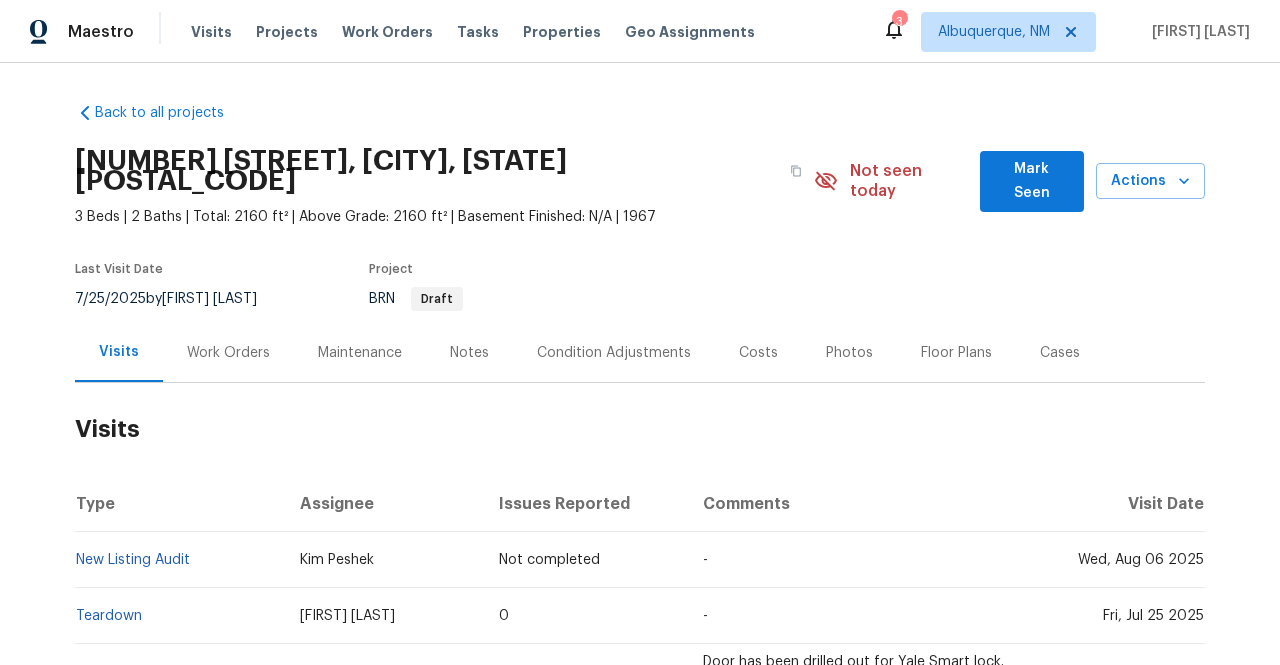 click on "Back to all projects [NUMBER] [STREET], [CITY], [STATE] [POSTAL_CODE] [NUMBER] Beds | [NUMBER] Baths | Total: [NUMBER] ft² | Above Grade: [NUMBER] ft² | Basement Finished: N/A | [YEAR] Not seen today Mark Seen Actions Last Visit Date [DATE] by [FIRST] [LAST] Project BRN Draft Visits Work Orders Maintenance Notes Condition Adjustments Costs Photos Floor Plans Cases Visits Type Assignee Issues Reported Comments Visit Date New Listing Audit [FIRST] [LAST] Not completed - [DATE] Teardown [FIRST] [LAST] [NUMBER] - [DATE] Setup [FIRST] [LAST] [NUMBER] Door has been drilled out for Yale Smart lock. Please return and set up as standard listing. [DATE] Progress [FIRST] [LAST] [NUMBER] - [DATE] Progress [FIRST] [LAST] [NUMBER] LWO status [DATE] Quality Control [FIRST] [LAST] [NUMBER] Auto-generated Visit [DATE] Setup [FIRST] [LAST] [NUMBER] Auto-generated visit. Scheduled for the same time as QC Visit. [DATE] Progress [FIRST] [LAST] [NUMBER] Day One Walk [FIRST] [LAST] [NUMBER] -" at bounding box center [640, 364] 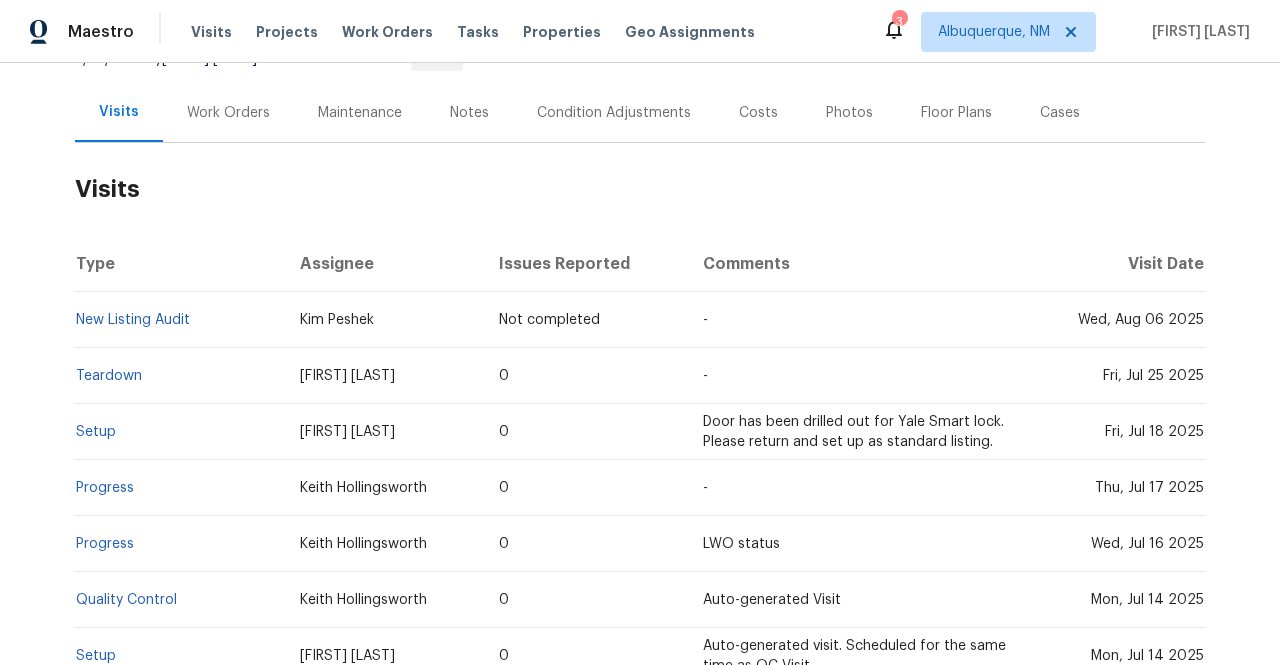 scroll, scrollTop: 241, scrollLeft: 0, axis: vertical 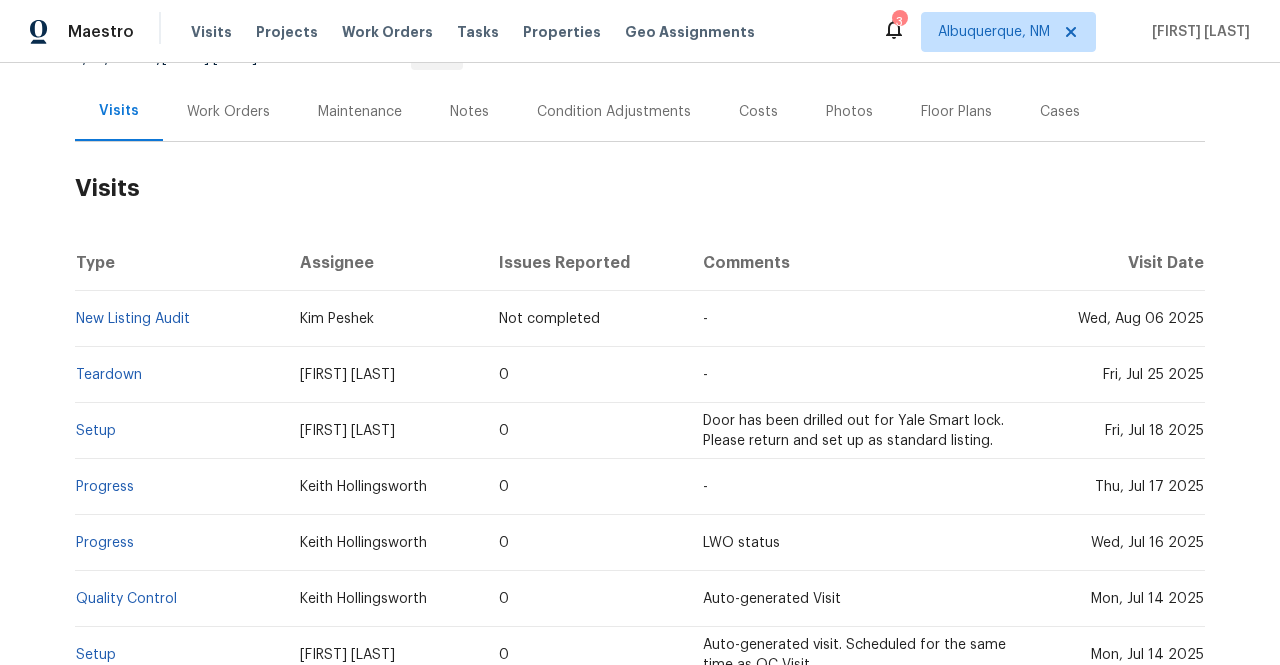 click on "New Listing Audit" at bounding box center (179, 319) 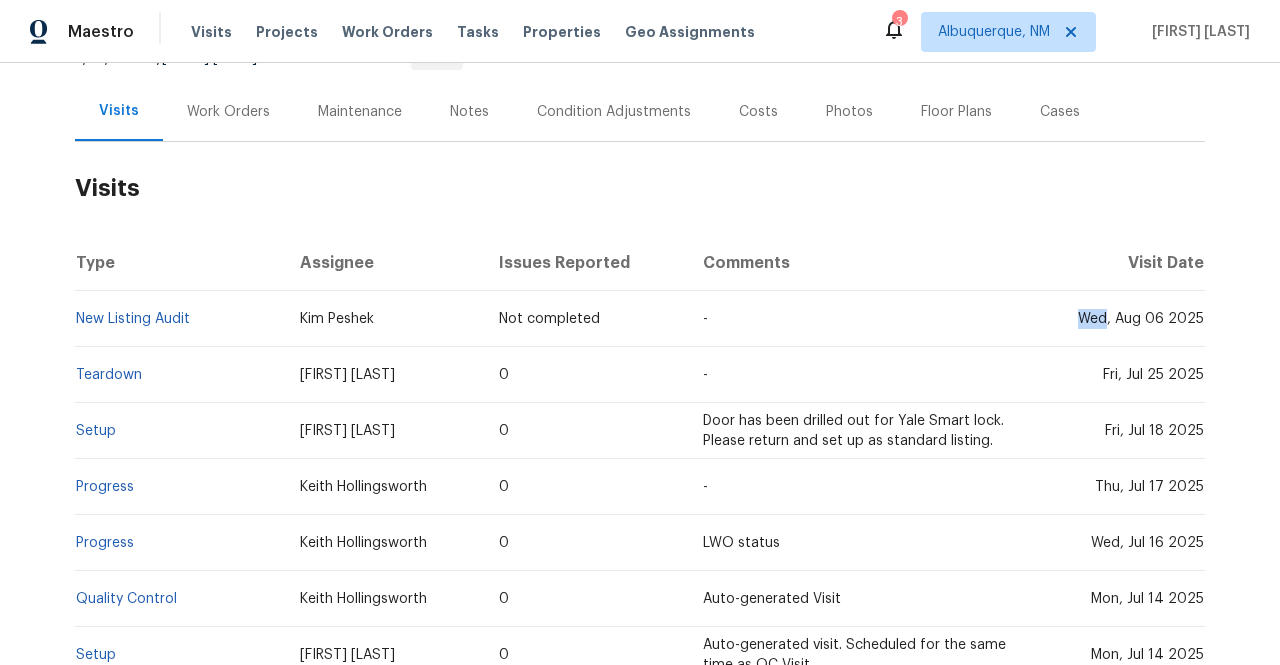 click on "Wed, Aug 06 2025" at bounding box center (1141, 319) 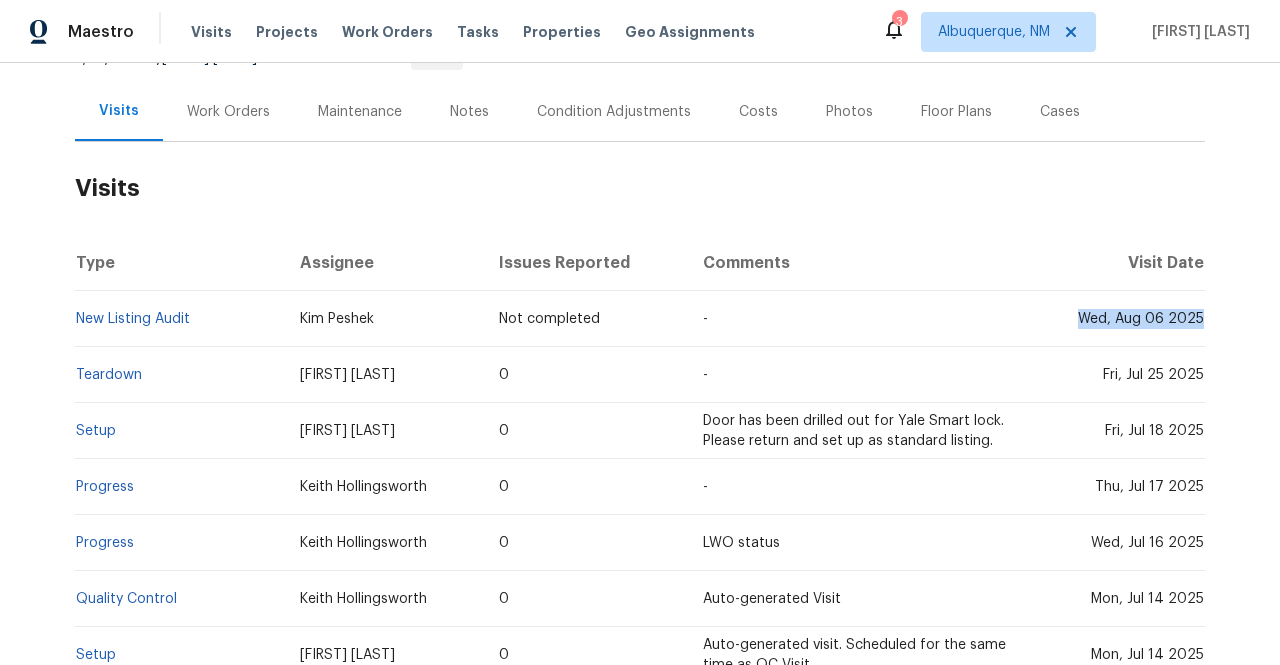 copy on "Wed, Aug 06 2025" 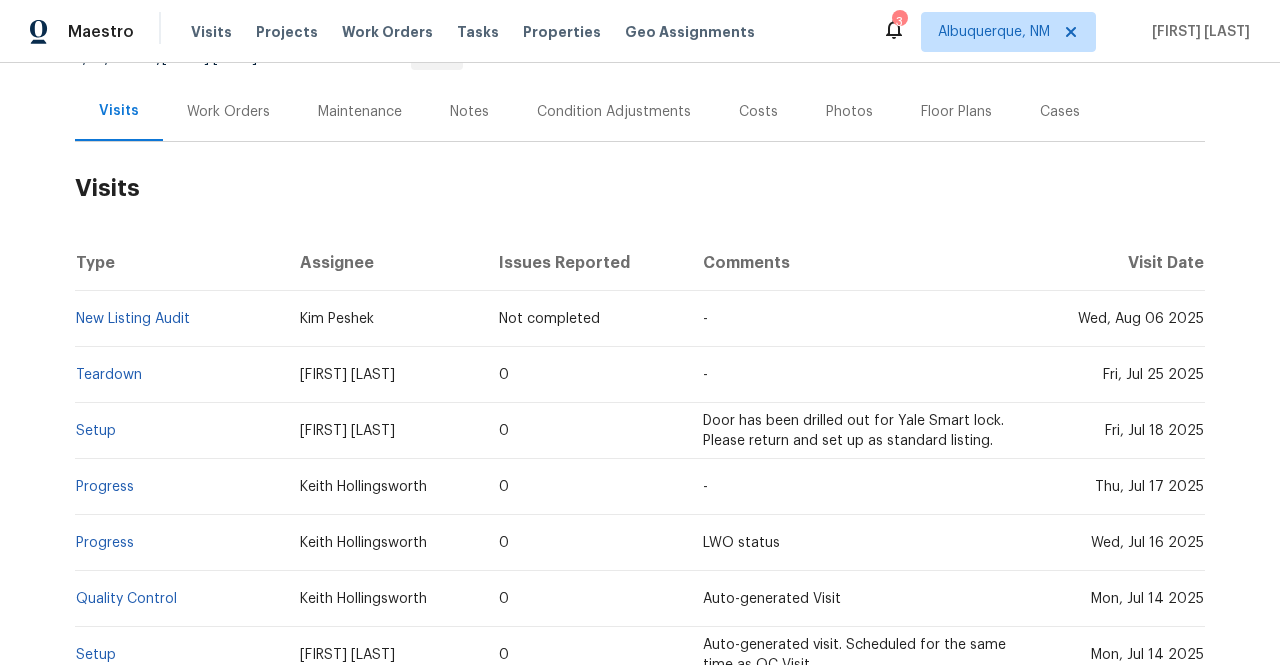 click on "Back to all projects [NUMBER] [STREET], [CITY], [STATE] [POSTAL_CODE] [NUMBER] Beds | [NUMBER] Baths | Total: [NUMBER] ft² | Above Grade: [NUMBER] ft² | Basement Finished: N/A | [YEAR] Not seen today Mark Seen Actions Last Visit Date [DATE] by [FIRST] [LAST] Project BRN Draft Visits Work Orders Maintenance Notes Condition Adjustments Costs Photos Floor Plans Cases Visits Type Assignee Issues Reported Comments Visit Date New Listing Audit [FIRST] [LAST] Not completed - [DATE] Teardown [FIRST] [LAST] [NUMBER] - [DATE] Setup [FIRST] [LAST] [NUMBER] Door has been drilled out for Yale Smart lock. Please return and set up as standard listing. [DATE] Progress [FIRST] [LAST] [NUMBER] - [DATE] Progress [FIRST] [LAST] [NUMBER] LWO status [DATE] Quality Control [FIRST] [LAST] [NUMBER] Auto-generated Visit [DATE] Setup [FIRST] [LAST] [NUMBER] Auto-generated visit. Scheduled for the same time as QC Visit. [DATE] Progress [FIRST] [LAST] [NUMBER] Day One Walk [FIRST] [LAST] [NUMBER] -" at bounding box center (640, 364) 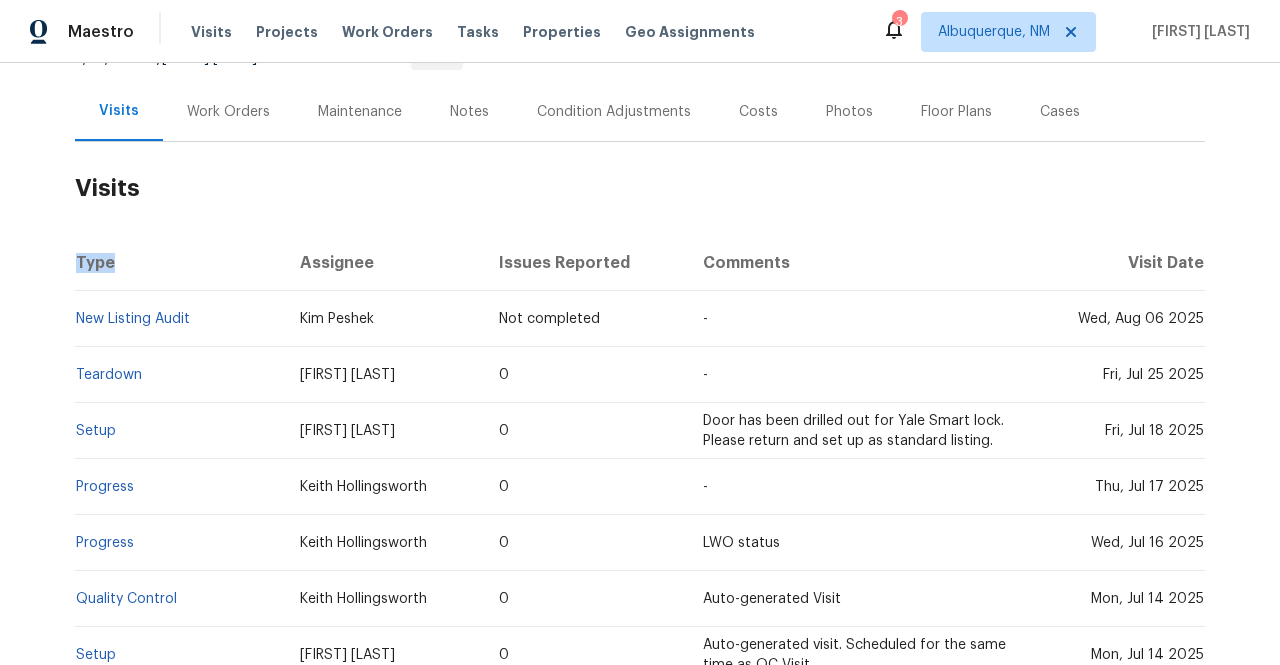 click on "Back to all projects [NUMBER] [STREET], [CITY], [STATE] [POSTAL_CODE] [NUMBER] Beds | [NUMBER] Baths | Total: [NUMBER] ft² | Above Grade: [NUMBER] ft² | Basement Finished: N/A | [YEAR] Not seen today Mark Seen Actions Last Visit Date [DATE] by [FIRST] [LAST] Project BRN Draft Visits Work Orders Maintenance Notes Condition Adjustments Costs Photos Floor Plans Cases Visits Type Assignee Issues Reported Comments Visit Date New Listing Audit [FIRST] [LAST] Not completed - [DATE] Teardown [FIRST] [LAST] [NUMBER] - [DATE] Setup [FIRST] [LAST] [NUMBER] Door has been drilled out for Yale Smart lock. Please return and set up as standard listing. [DATE] Progress [FIRST] [LAST] [NUMBER] - [DATE] Progress [FIRST] [LAST] [NUMBER] LWO status [DATE] Quality Control [FIRST] [LAST] [NUMBER] Auto-generated Visit [DATE] Setup [FIRST] [LAST] [NUMBER] Auto-generated visit. Scheduled for the same time as QC Visit. [DATE] Progress [FIRST] [LAST] [NUMBER] Day One Walk [FIRST] [LAST] [NUMBER] -" at bounding box center (640, 364) 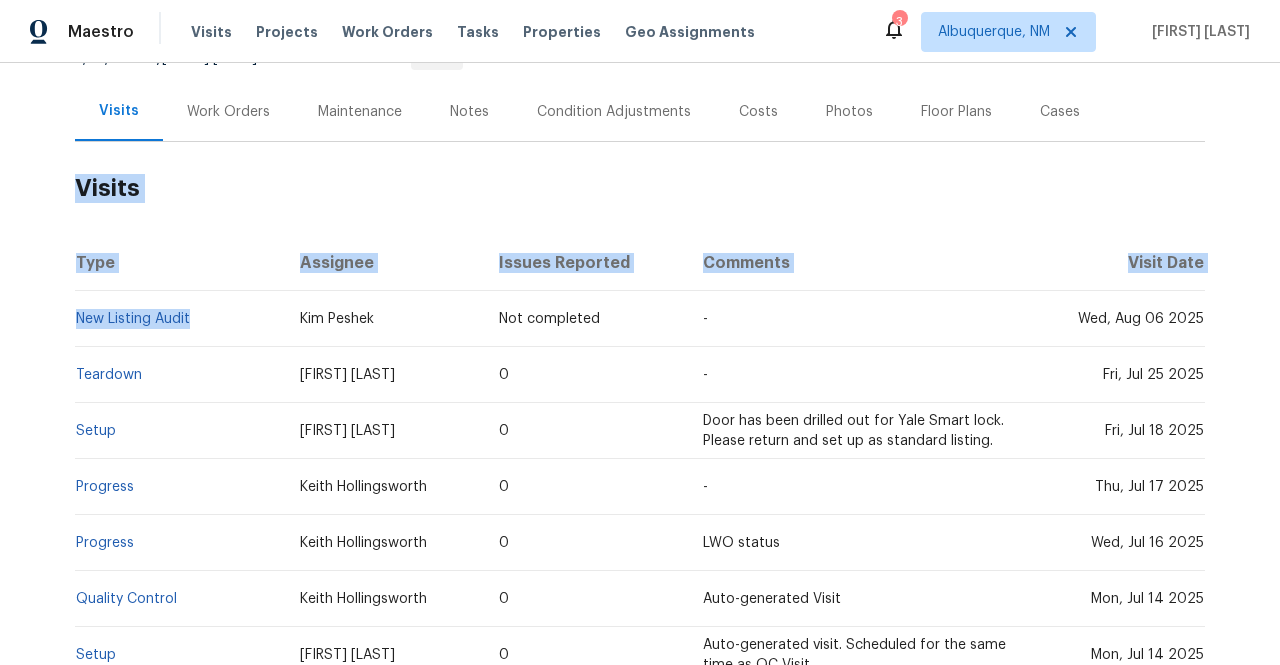 drag, startPoint x: 210, startPoint y: 298, endPoint x: 63, endPoint y: 311, distance: 147.57372 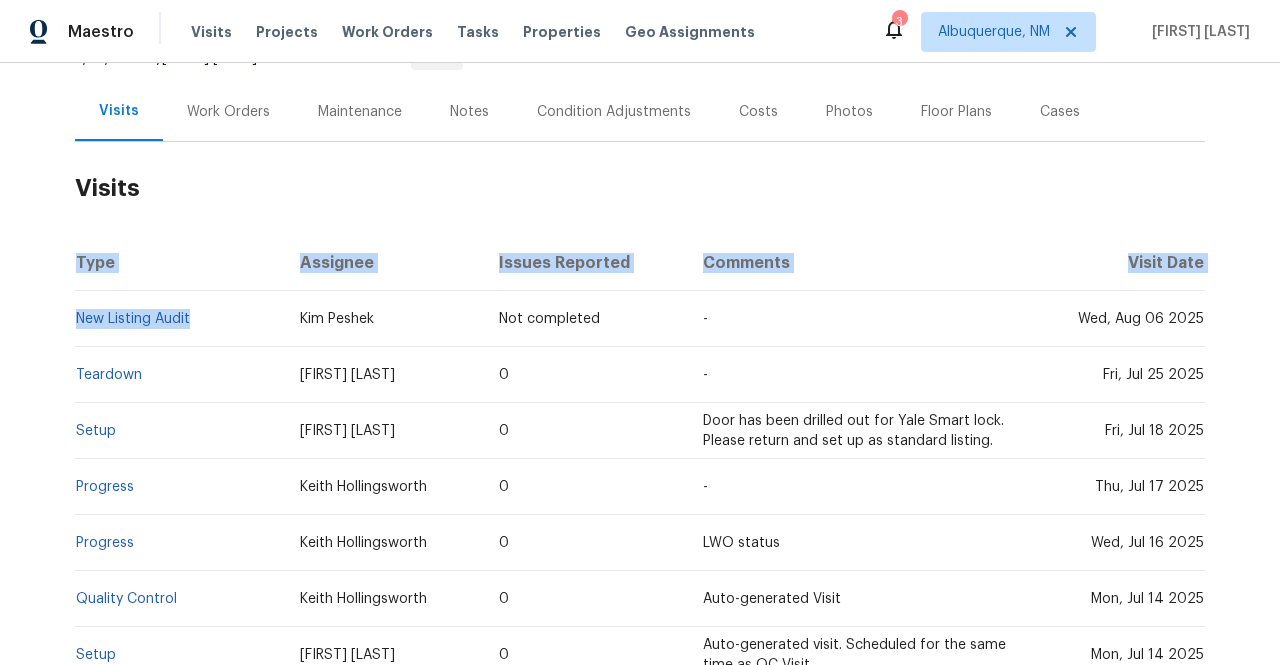 click on "New Listing Audit" at bounding box center (179, 319) 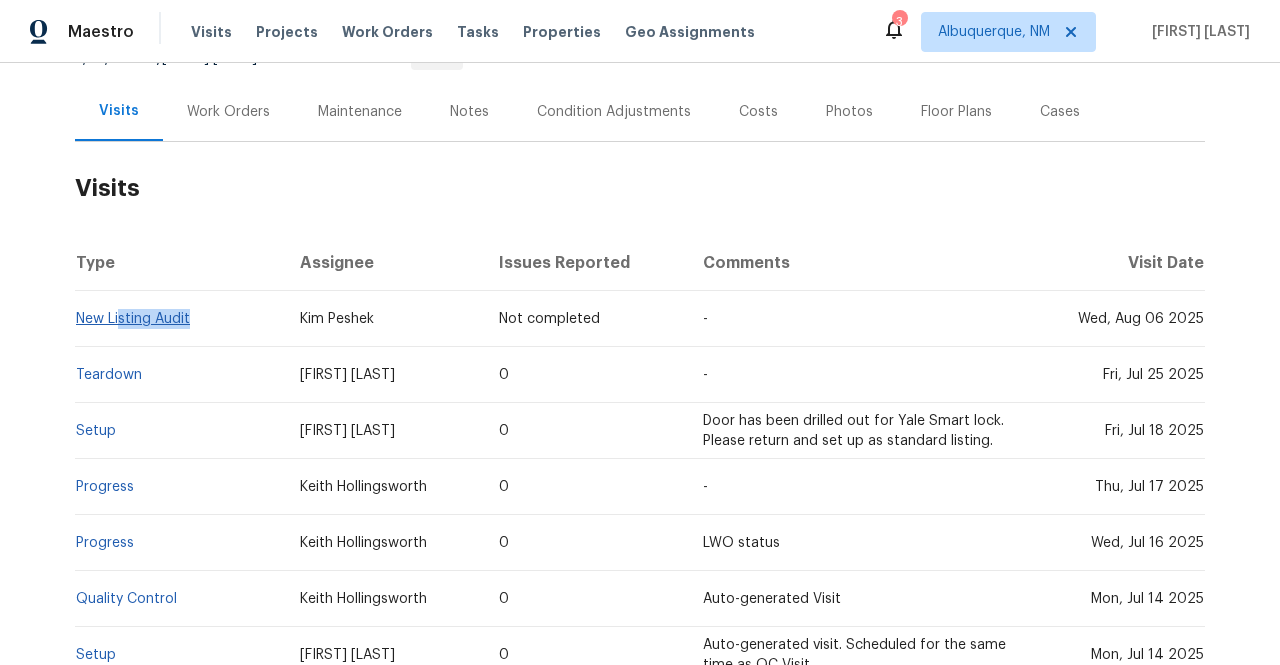 drag, startPoint x: 199, startPoint y: 289, endPoint x: 112, endPoint y: 301, distance: 87.823685 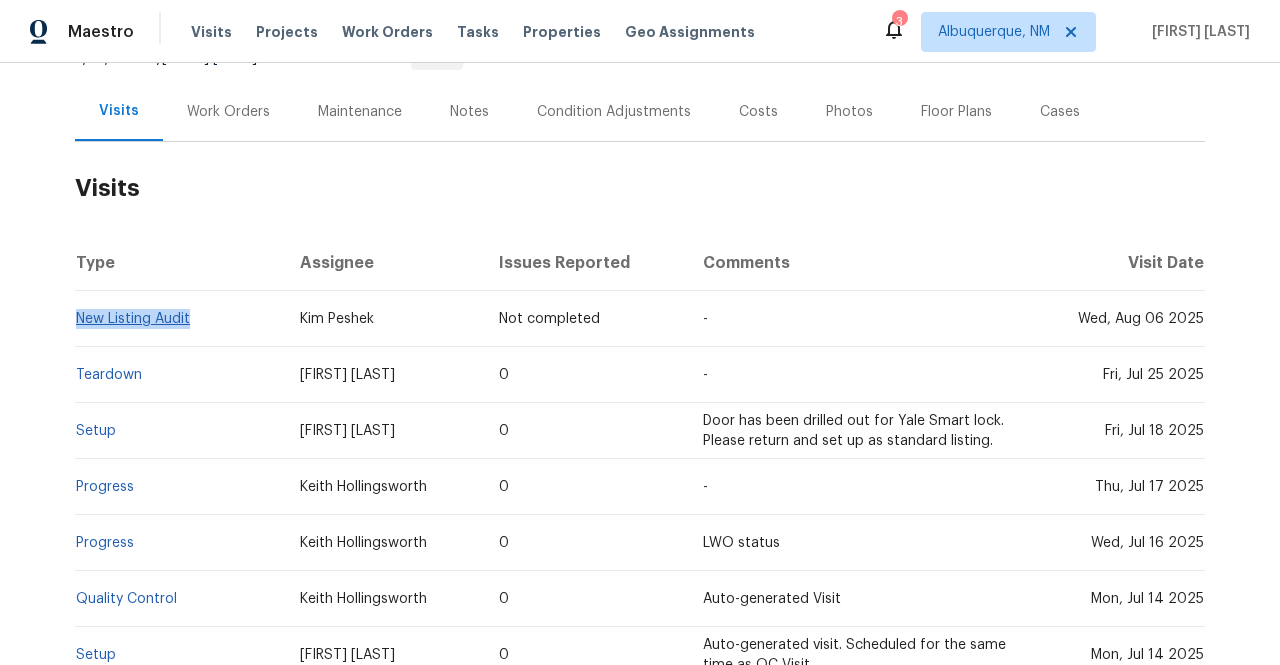 copy on "New Listing Audit" 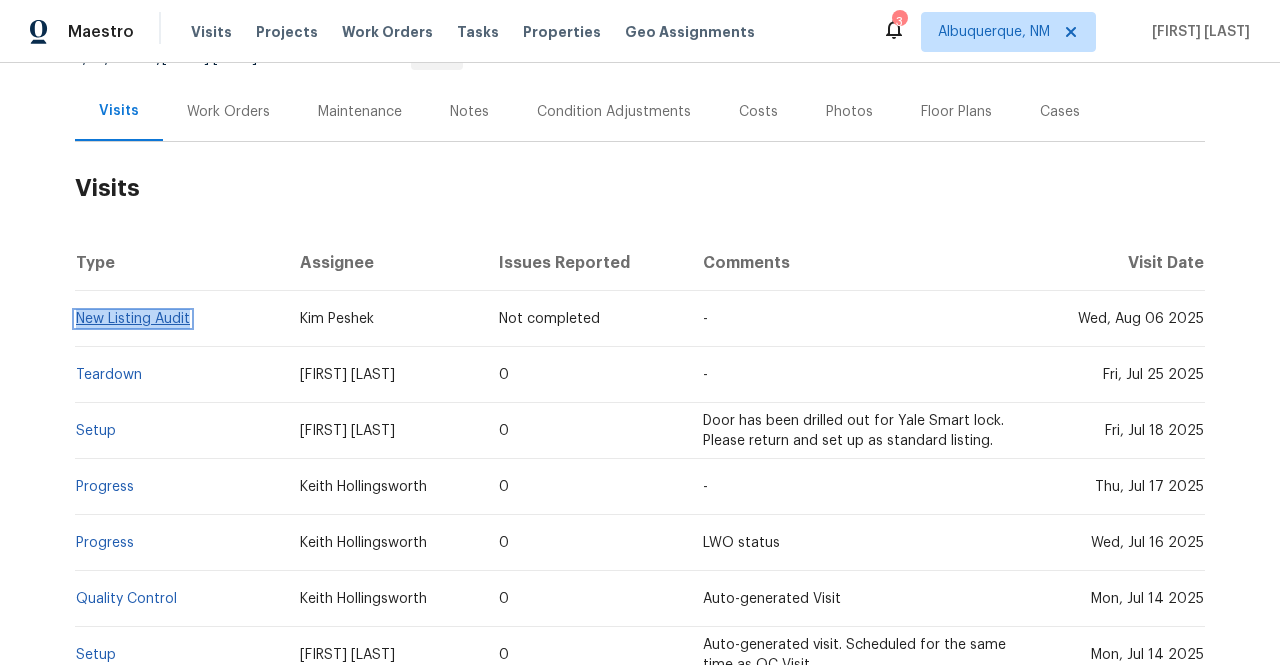 click on "New Listing Audit" at bounding box center [133, 319] 